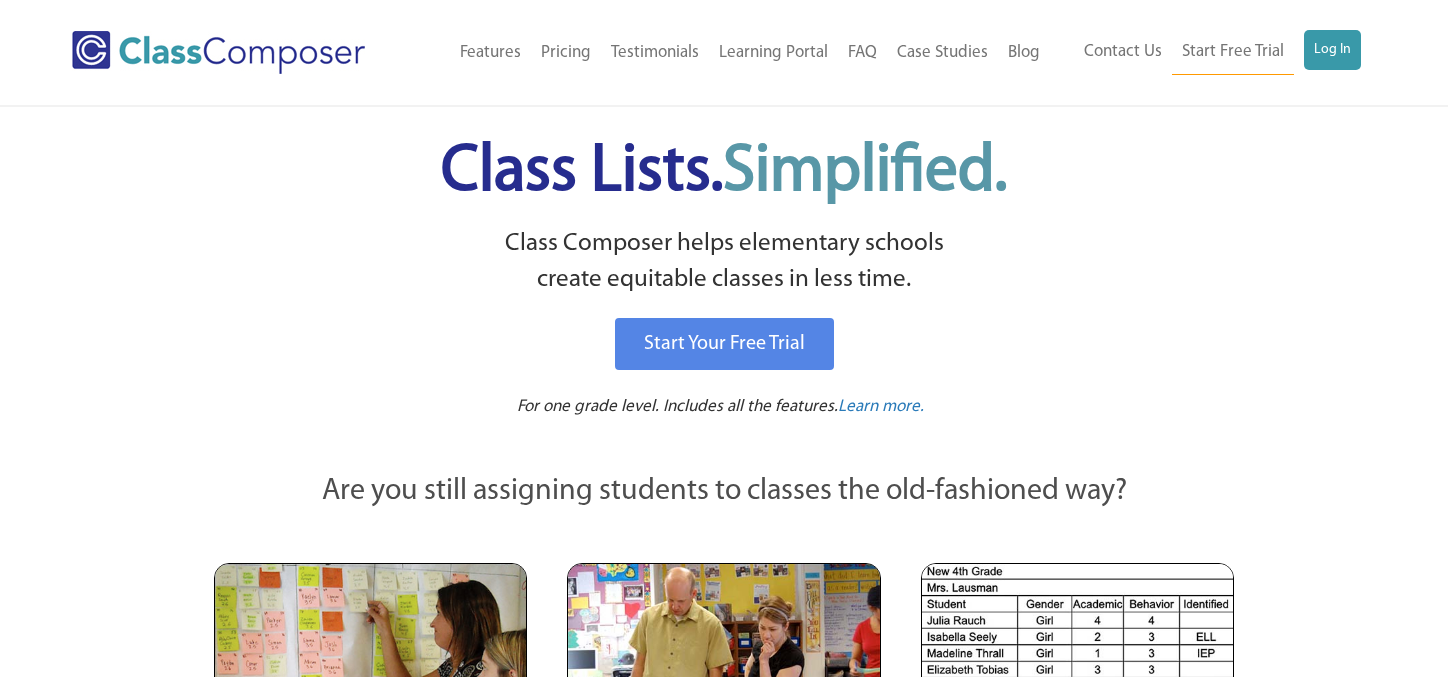 scroll, scrollTop: 0, scrollLeft: 0, axis: both 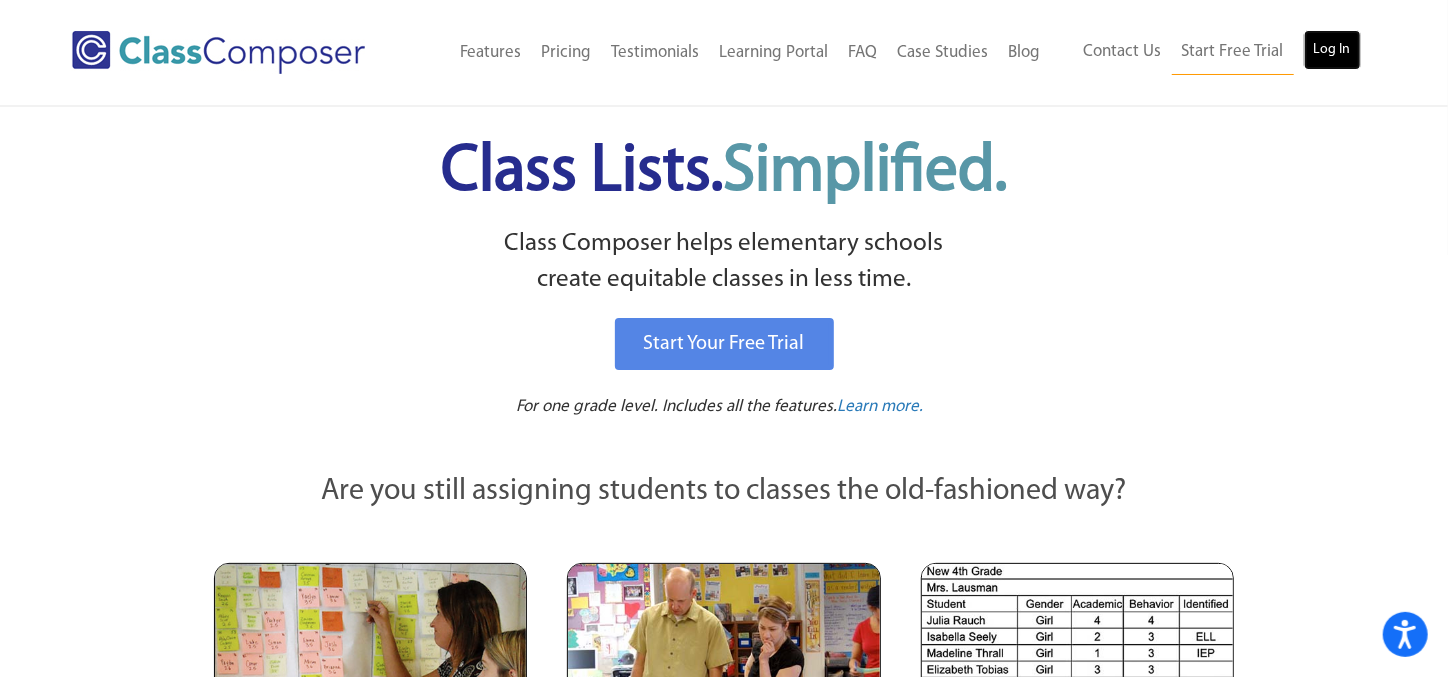 click on "Log In" at bounding box center [1332, 50] 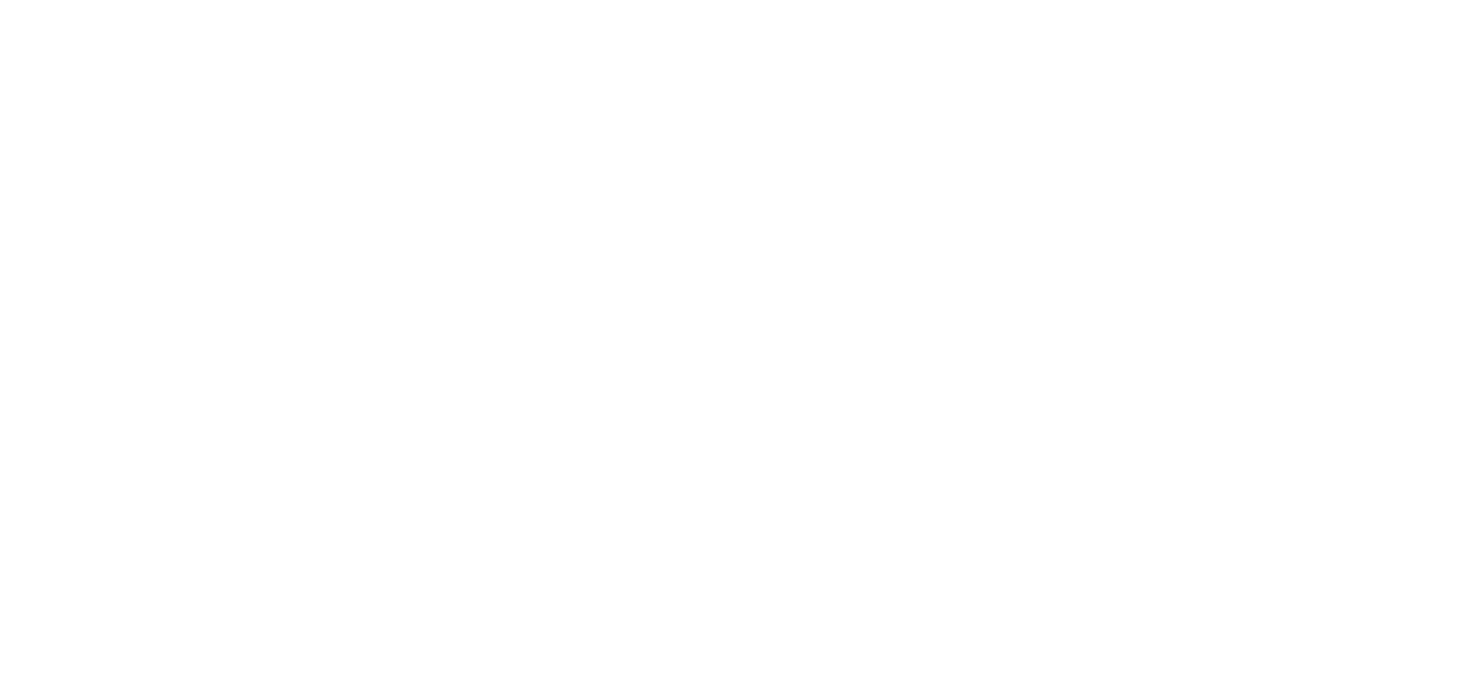 scroll, scrollTop: 0, scrollLeft: 0, axis: both 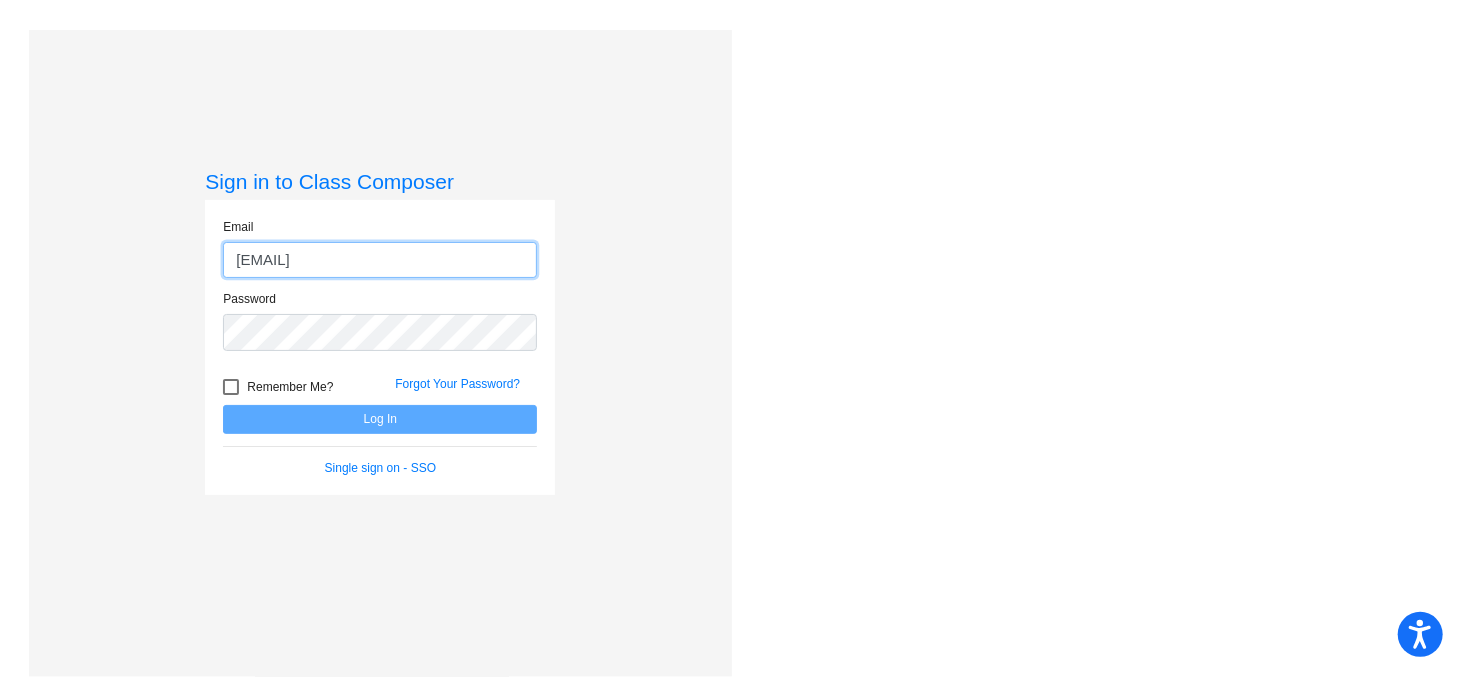 type on "[EMAIL]" 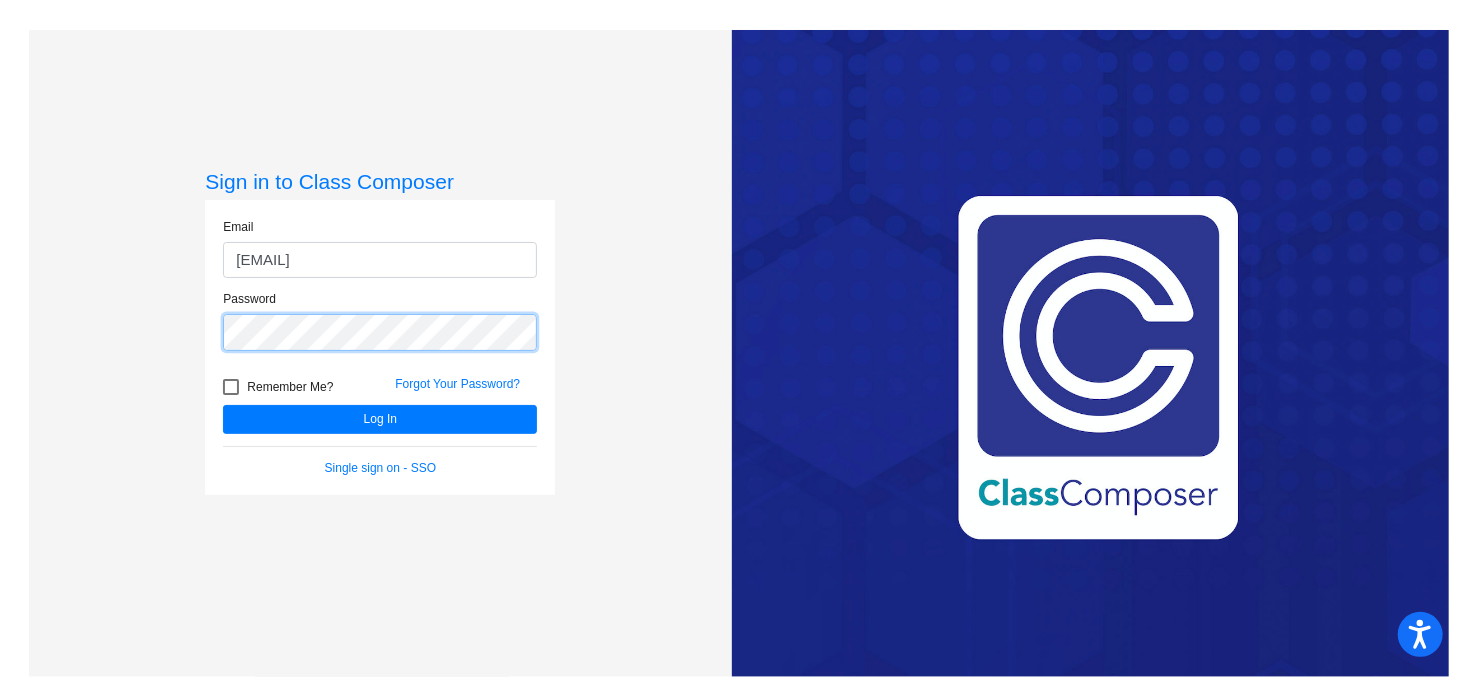click on "Log In" 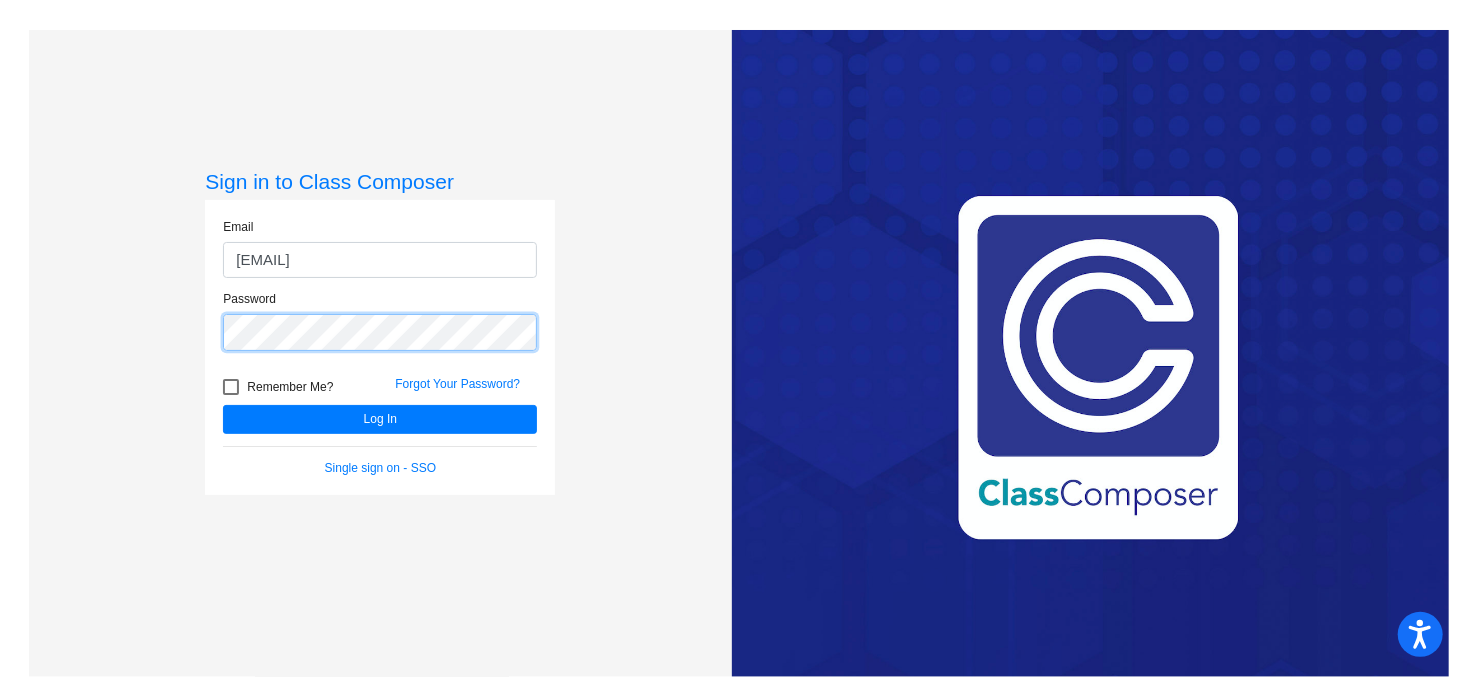 click on "Log In" 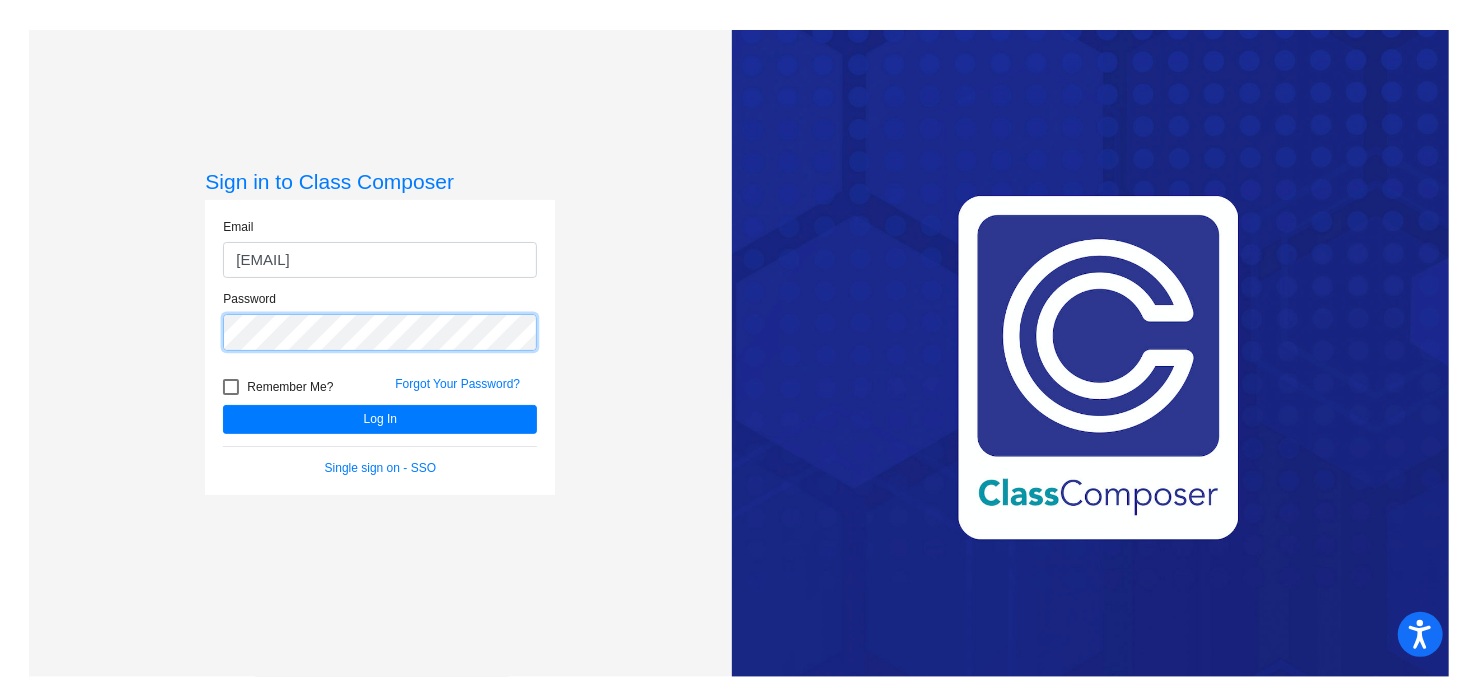 click on "Sign in to Class Composer Email [EMAIL] Password  Remember Me? Forgot Your Password?  Log In   Single sign on - SSO" 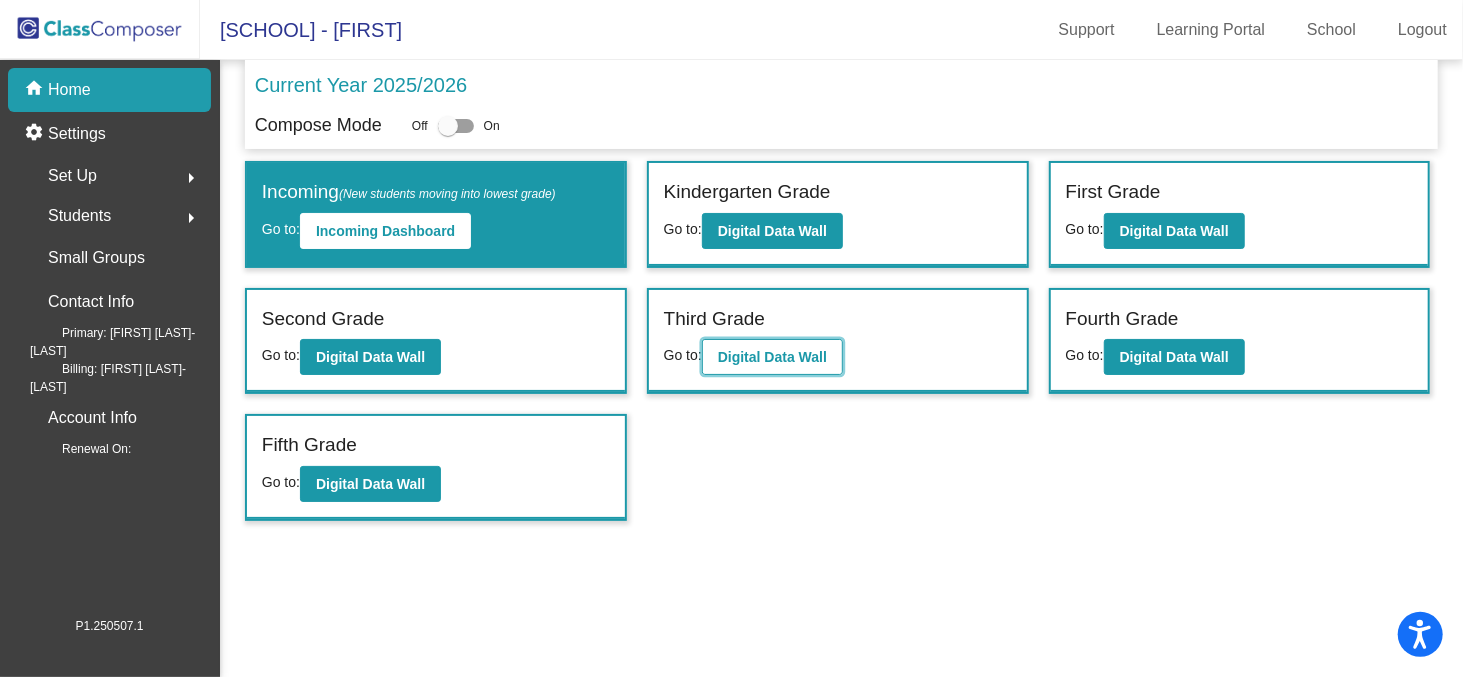 click on "Digital Data Wall" 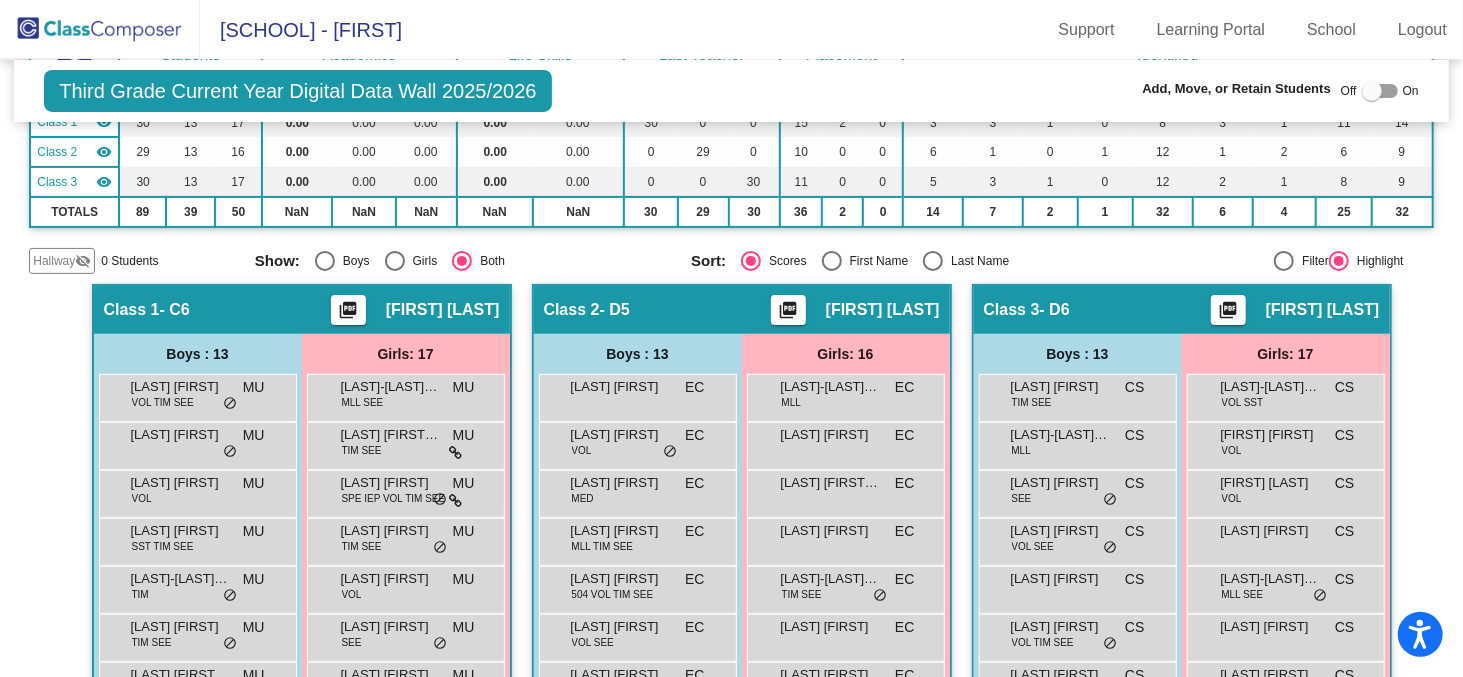 scroll, scrollTop: 199, scrollLeft: 0, axis: vertical 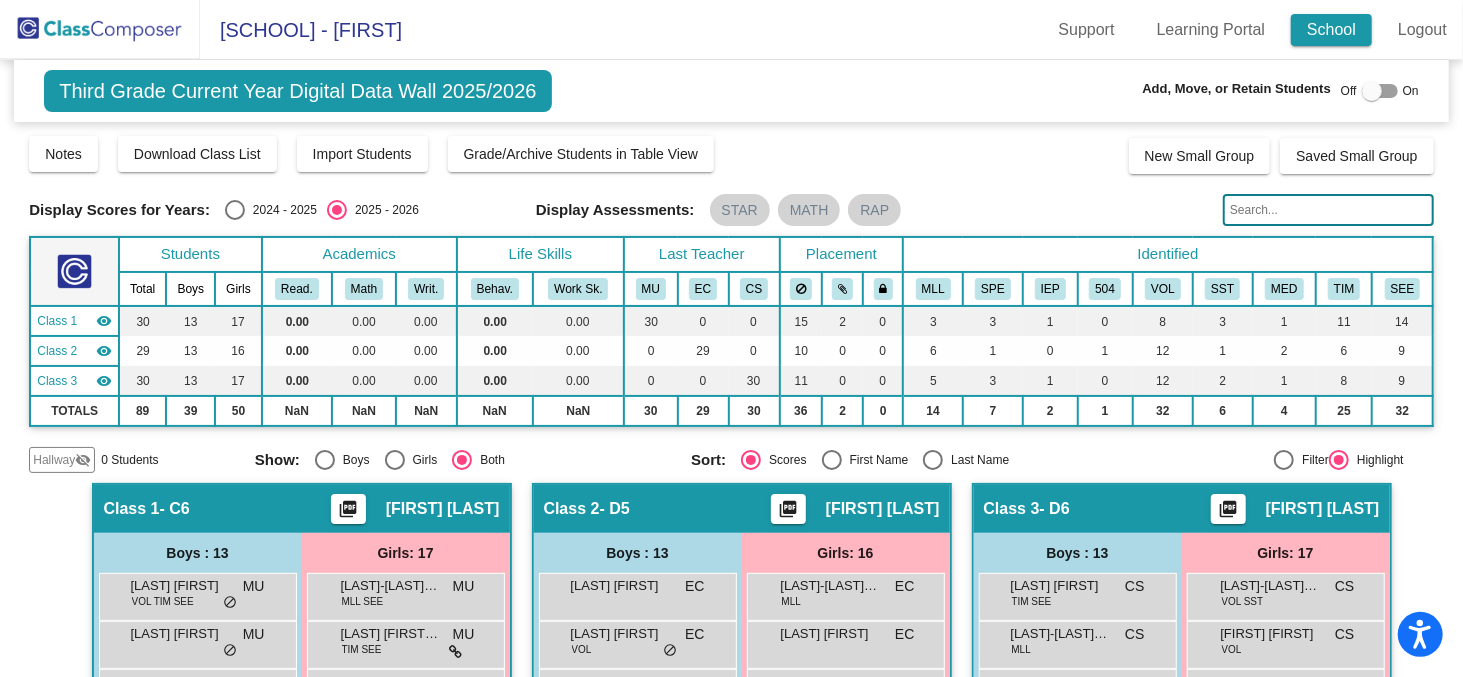 click on "School" 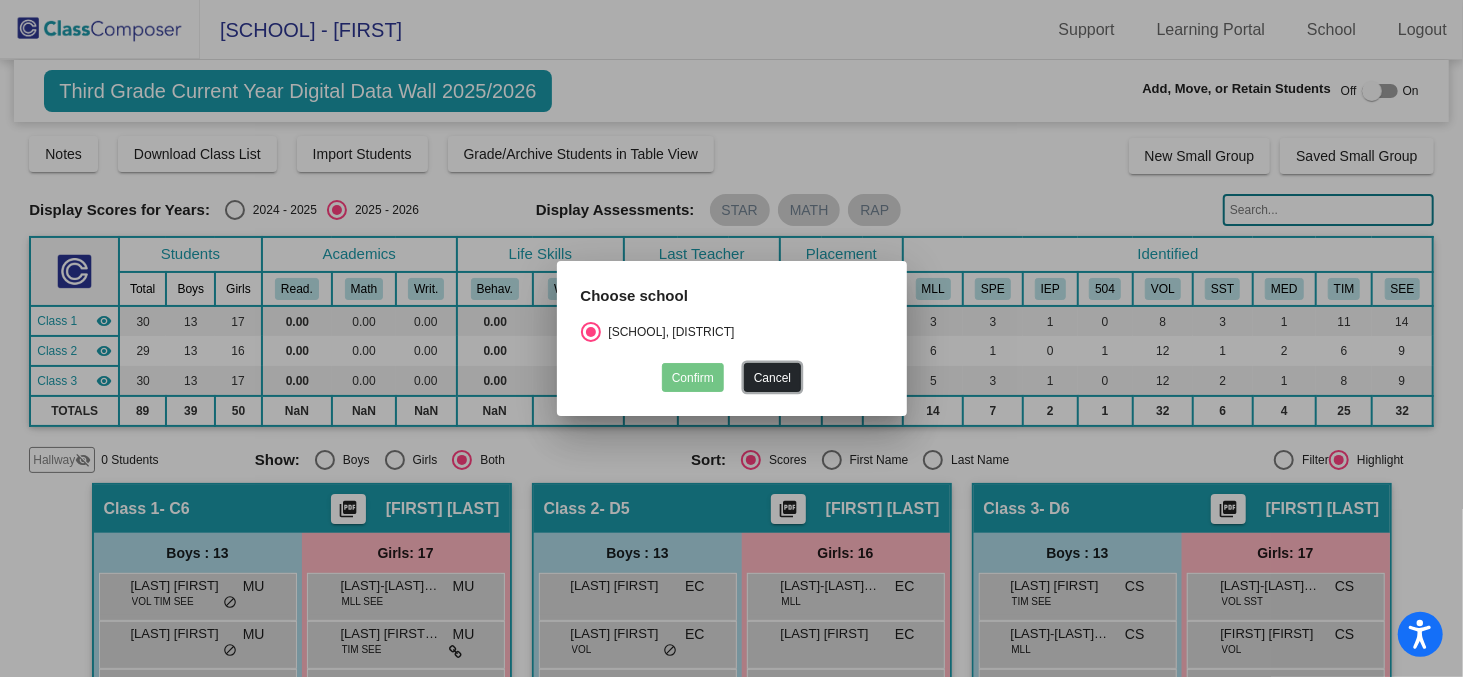 click on "Cancel" at bounding box center (772, 377) 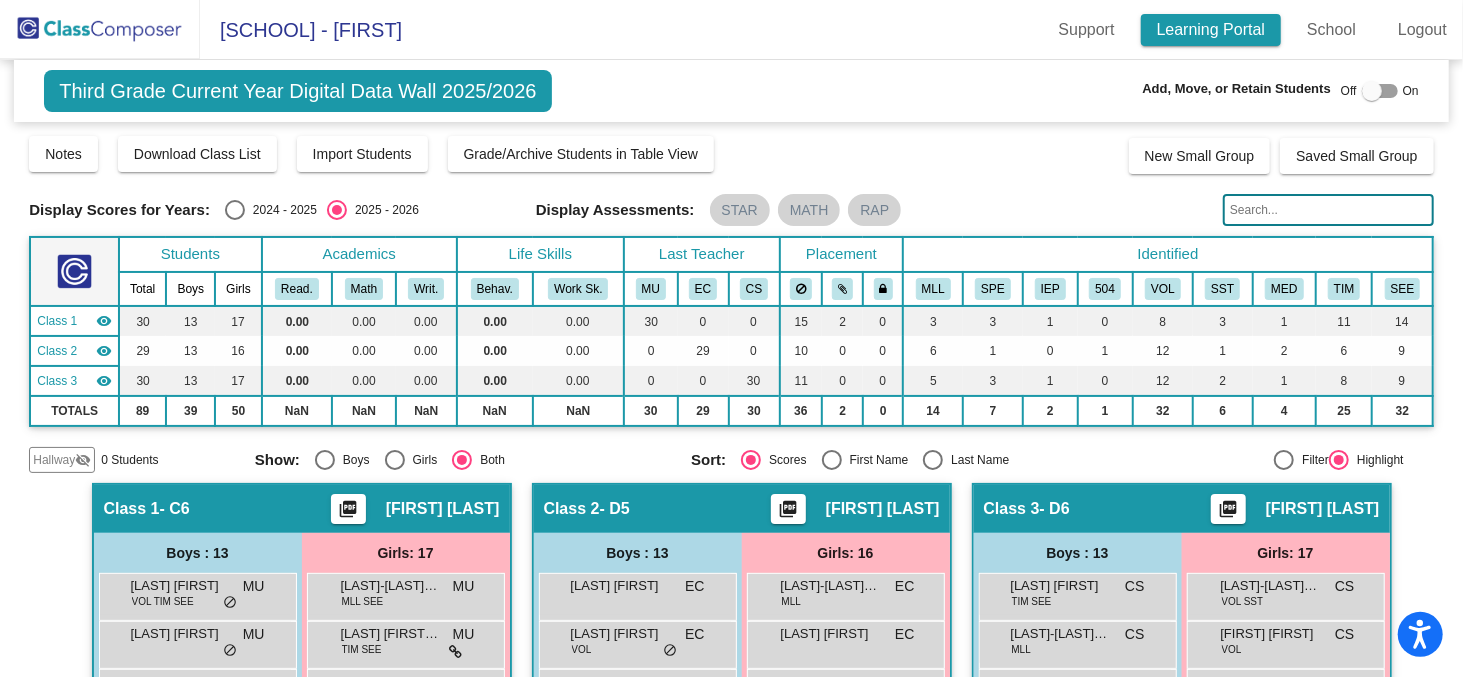 click on "Learning Portal" 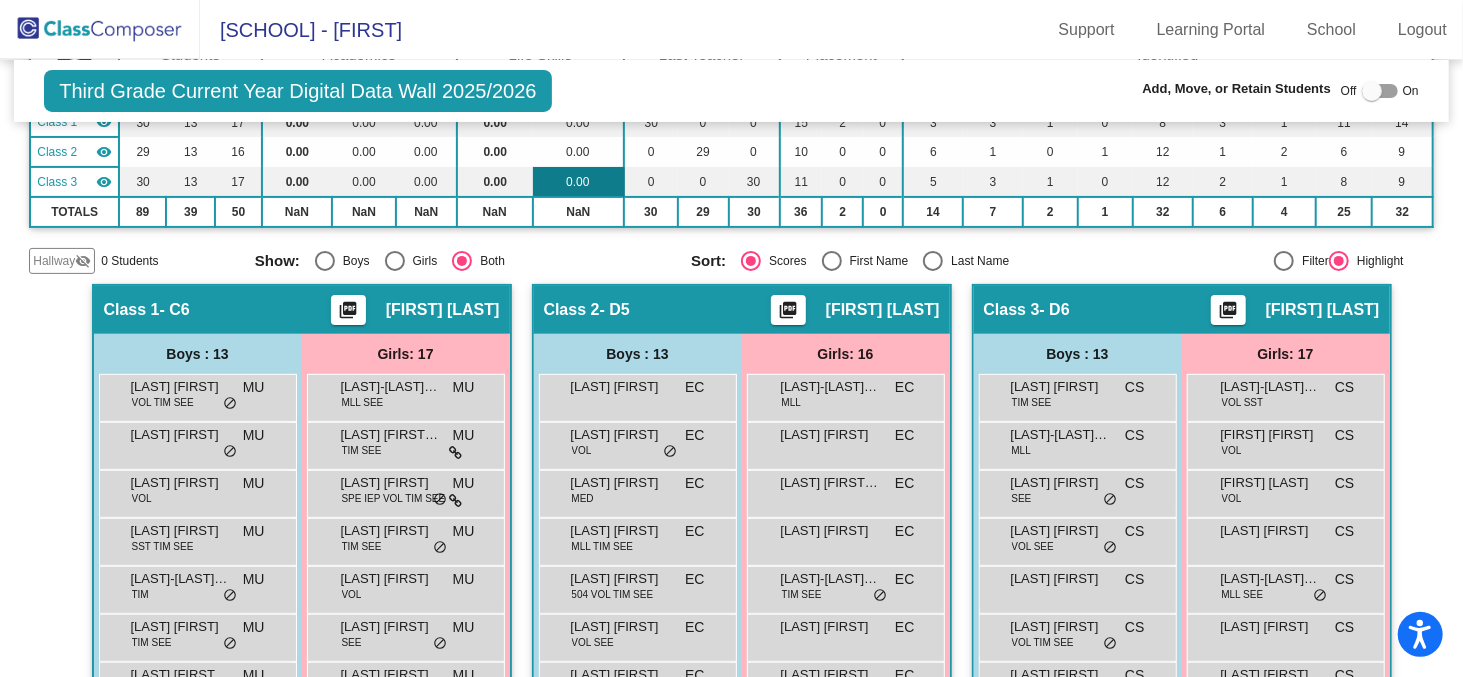 scroll, scrollTop: 0, scrollLeft: 0, axis: both 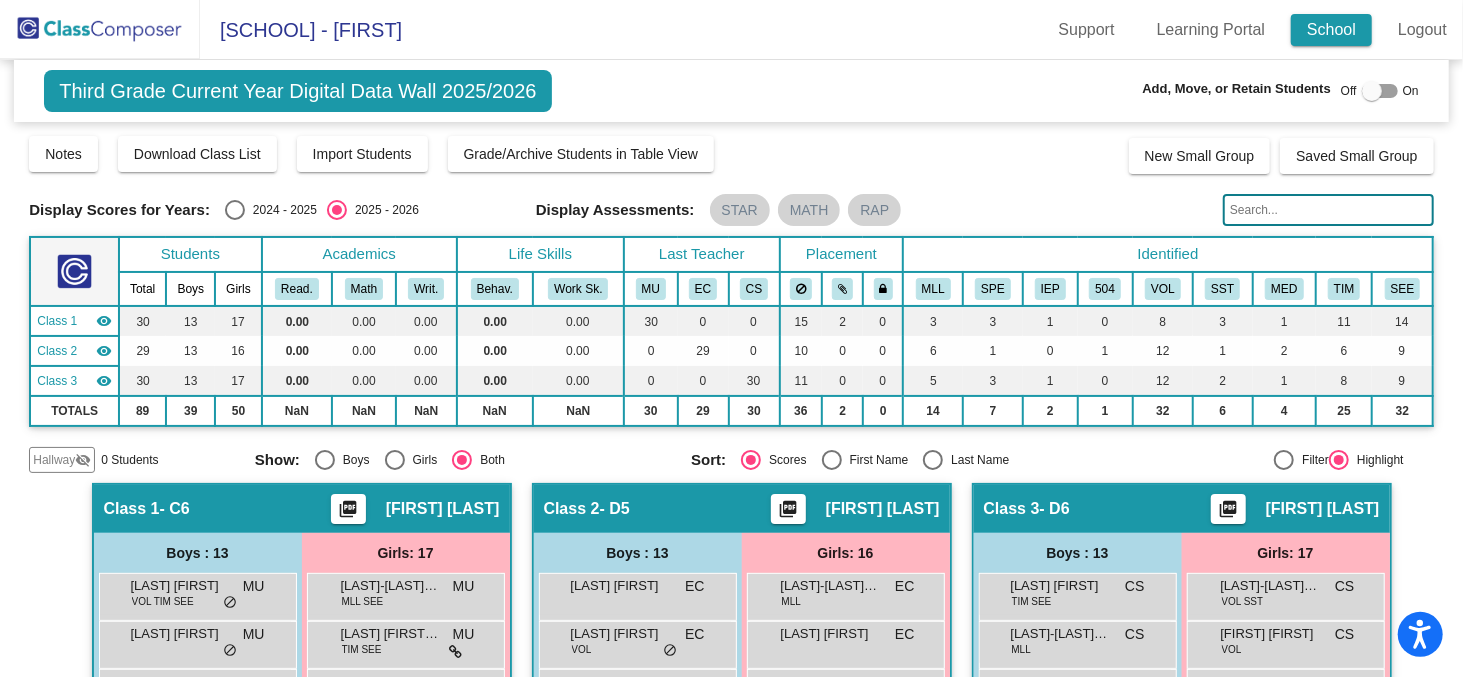 click on "School" 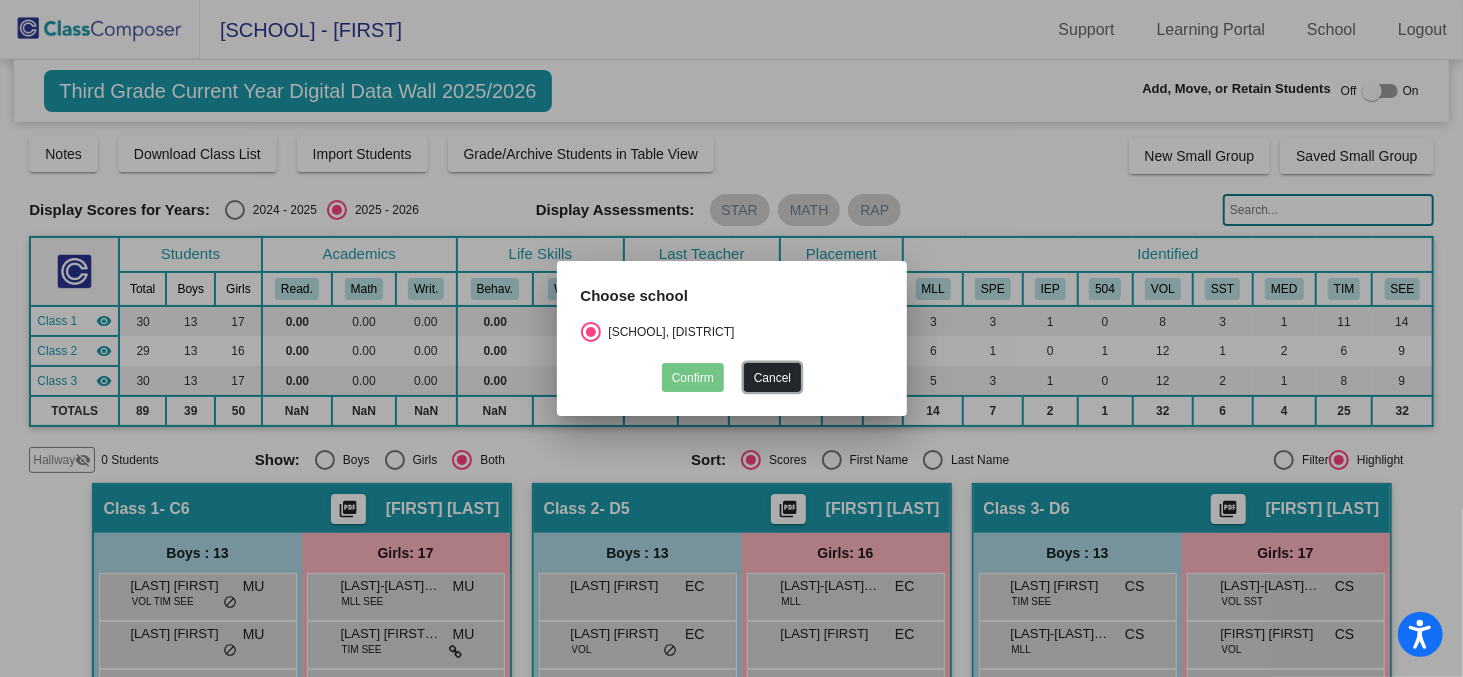 click on "Cancel" at bounding box center [772, 377] 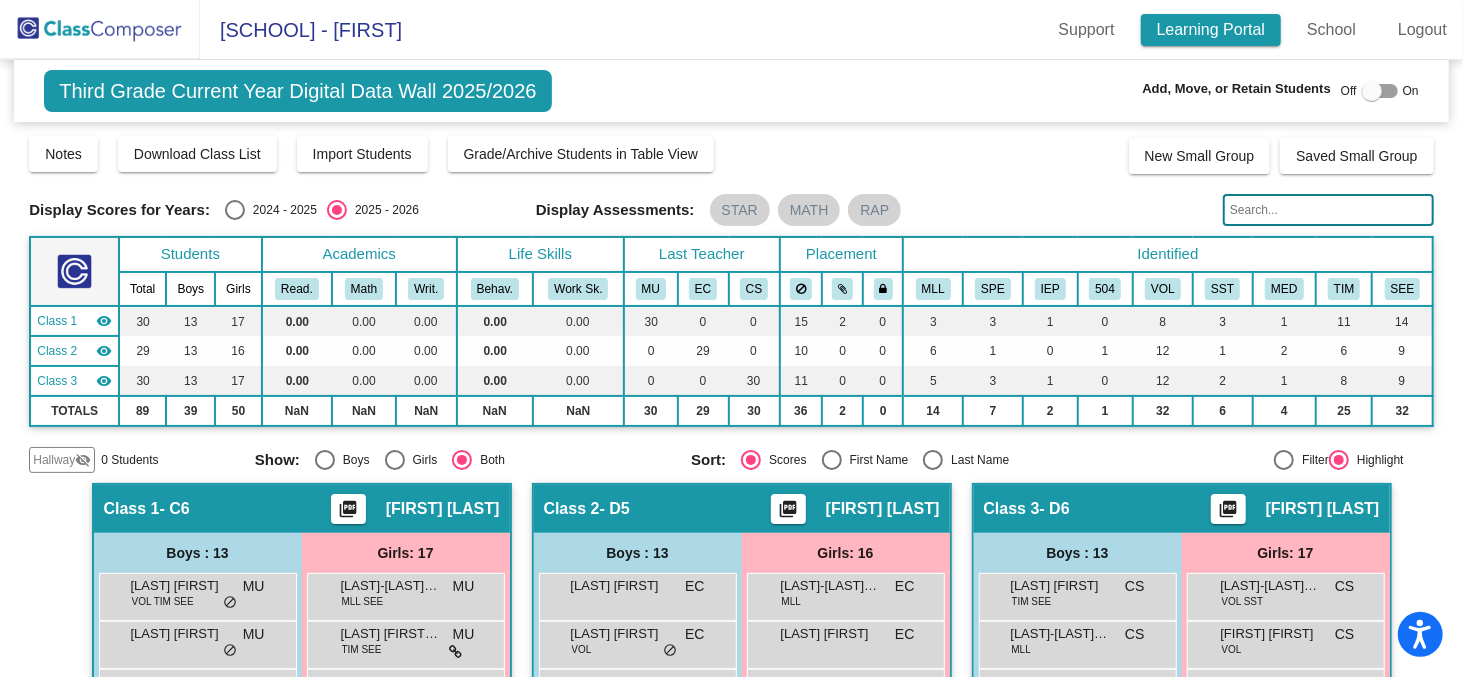 click on "Learning Portal" 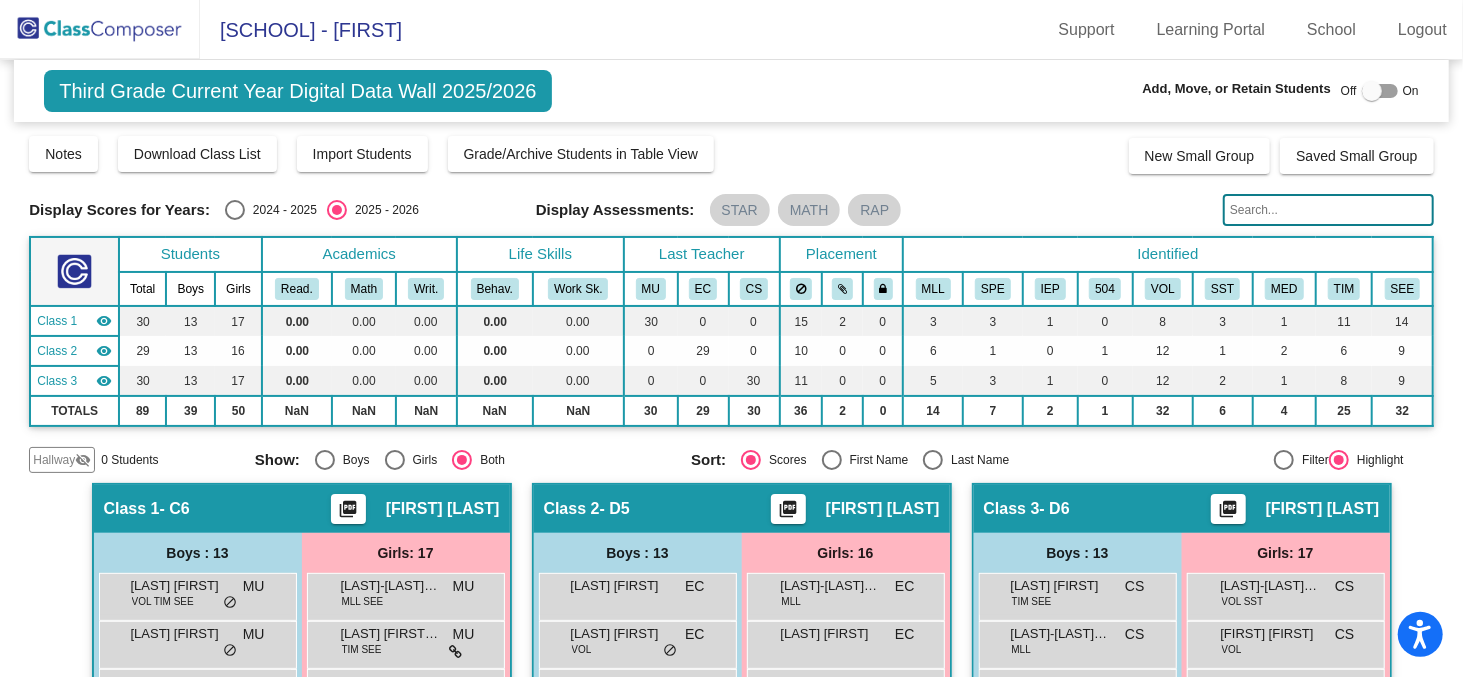 click at bounding box center (1380, 91) 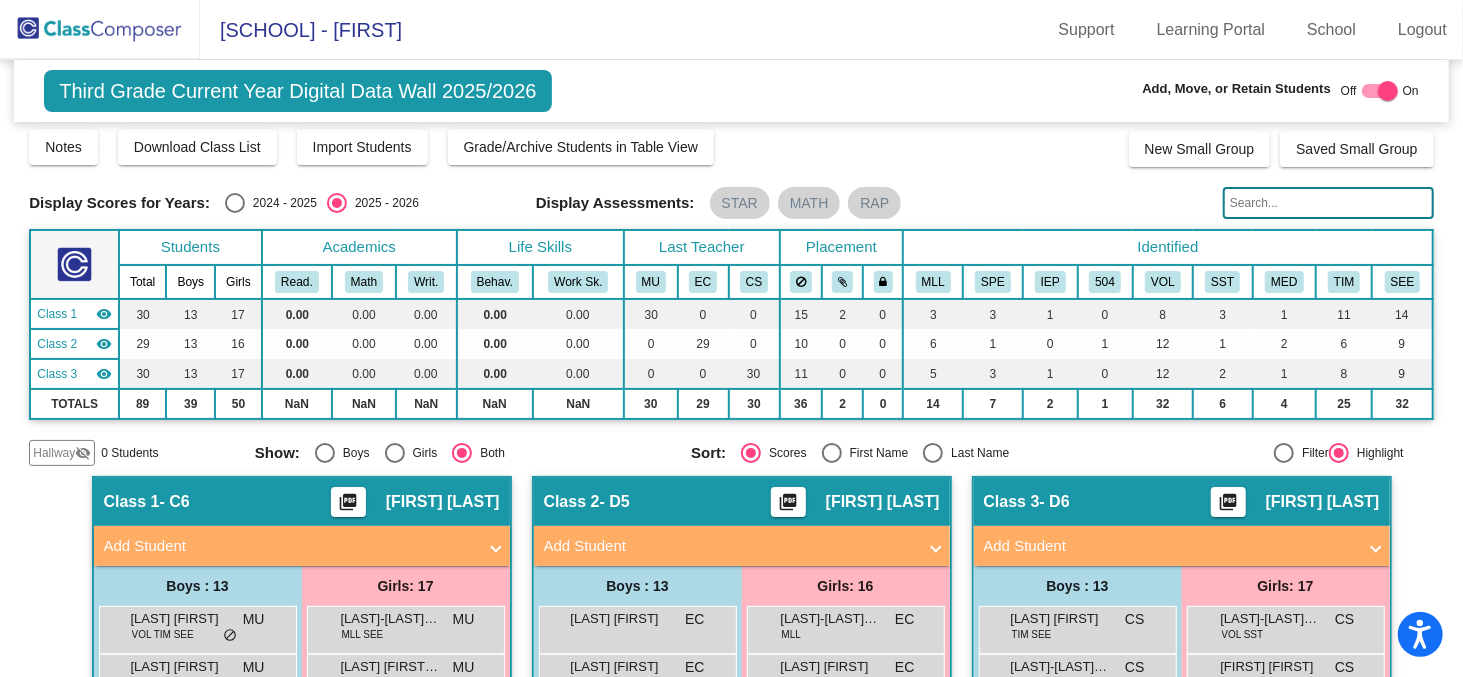 scroll, scrollTop: 0, scrollLeft: 0, axis: both 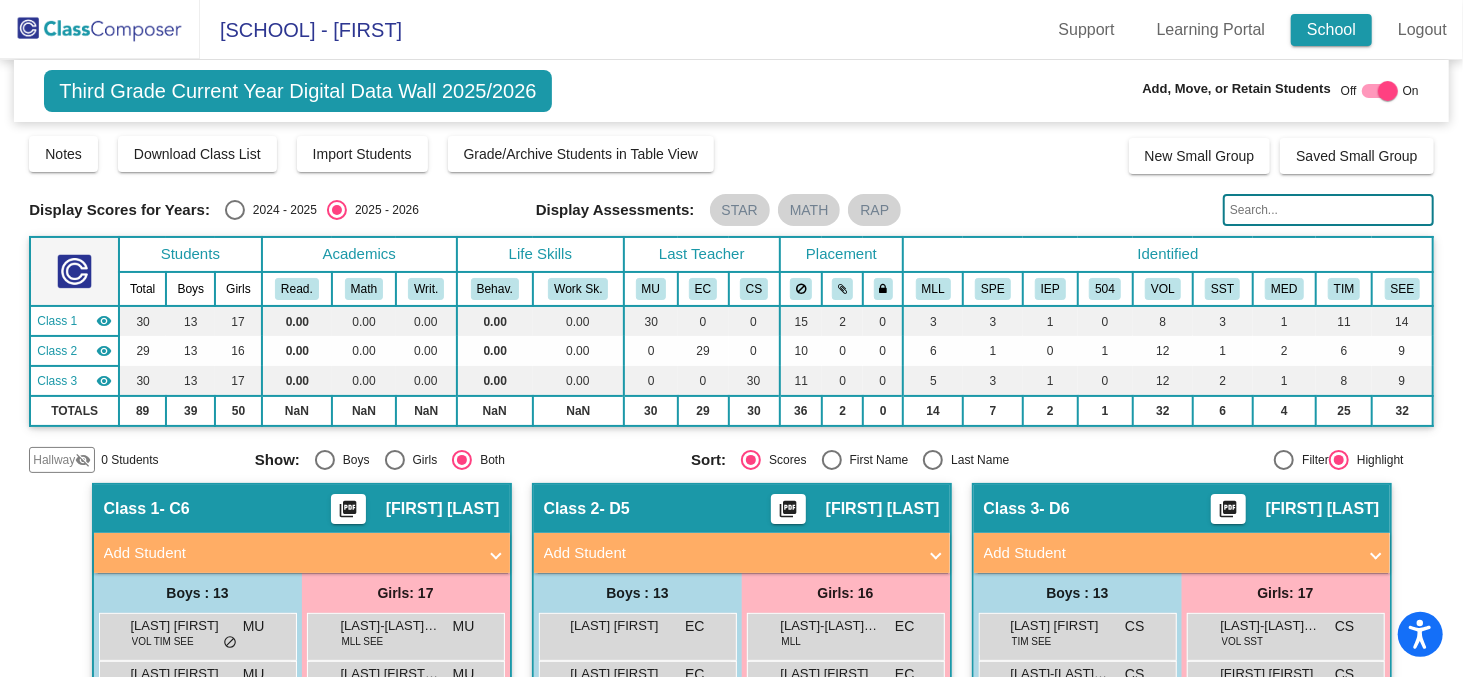 click on "School" 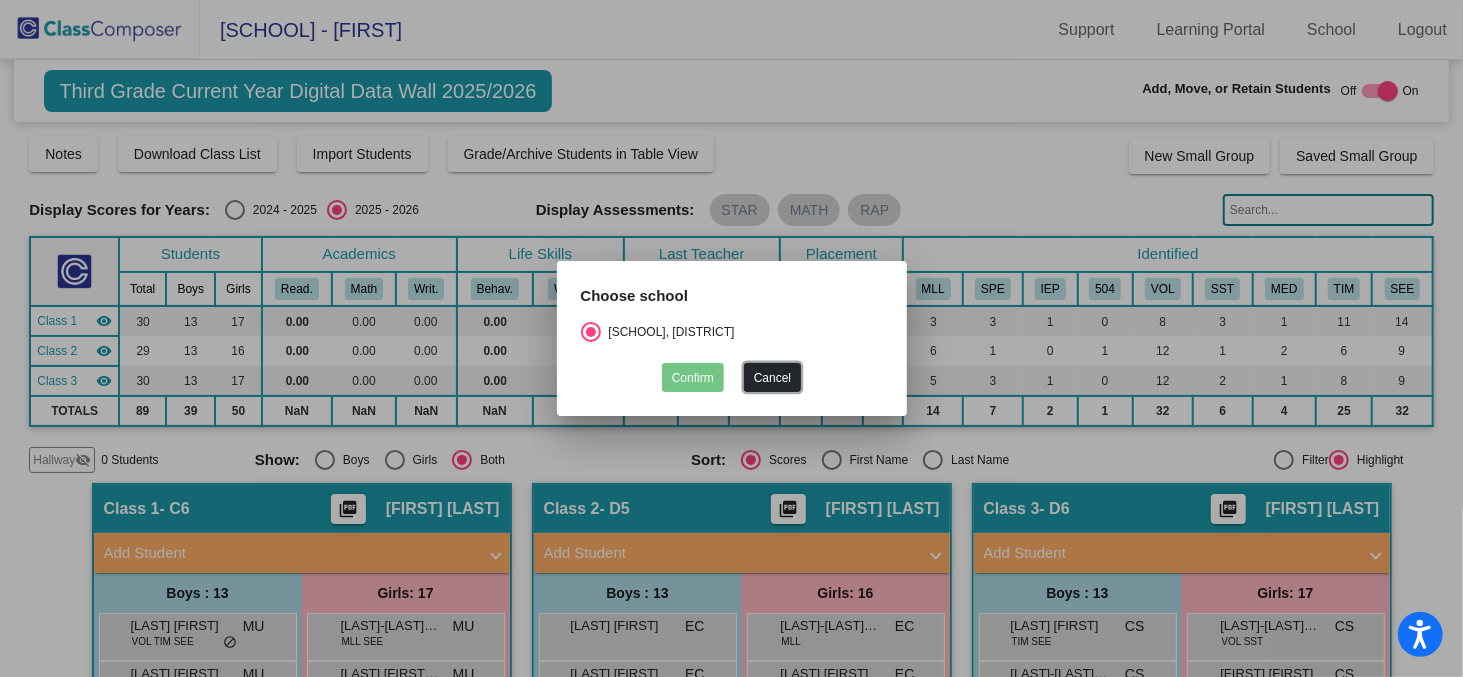 click on "Cancel" at bounding box center [772, 377] 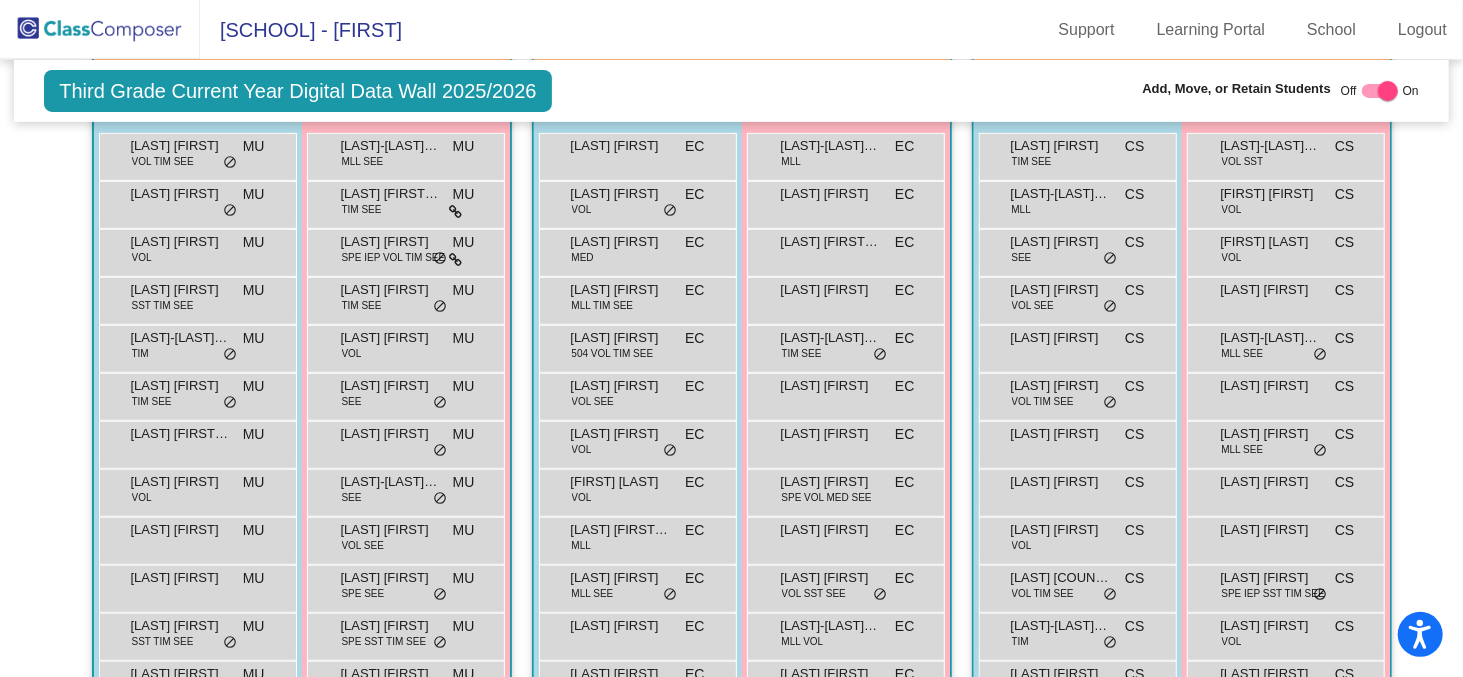 scroll, scrollTop: 0, scrollLeft: 0, axis: both 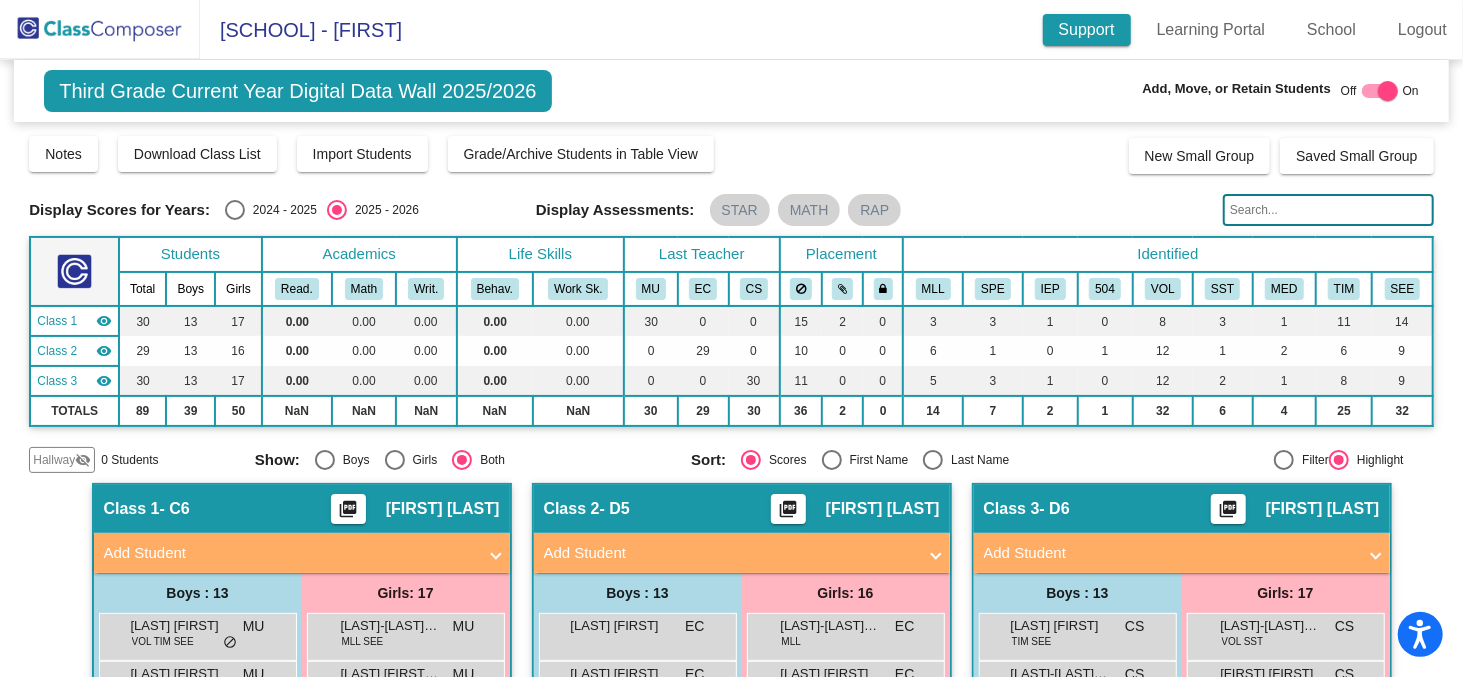 click on "Support" 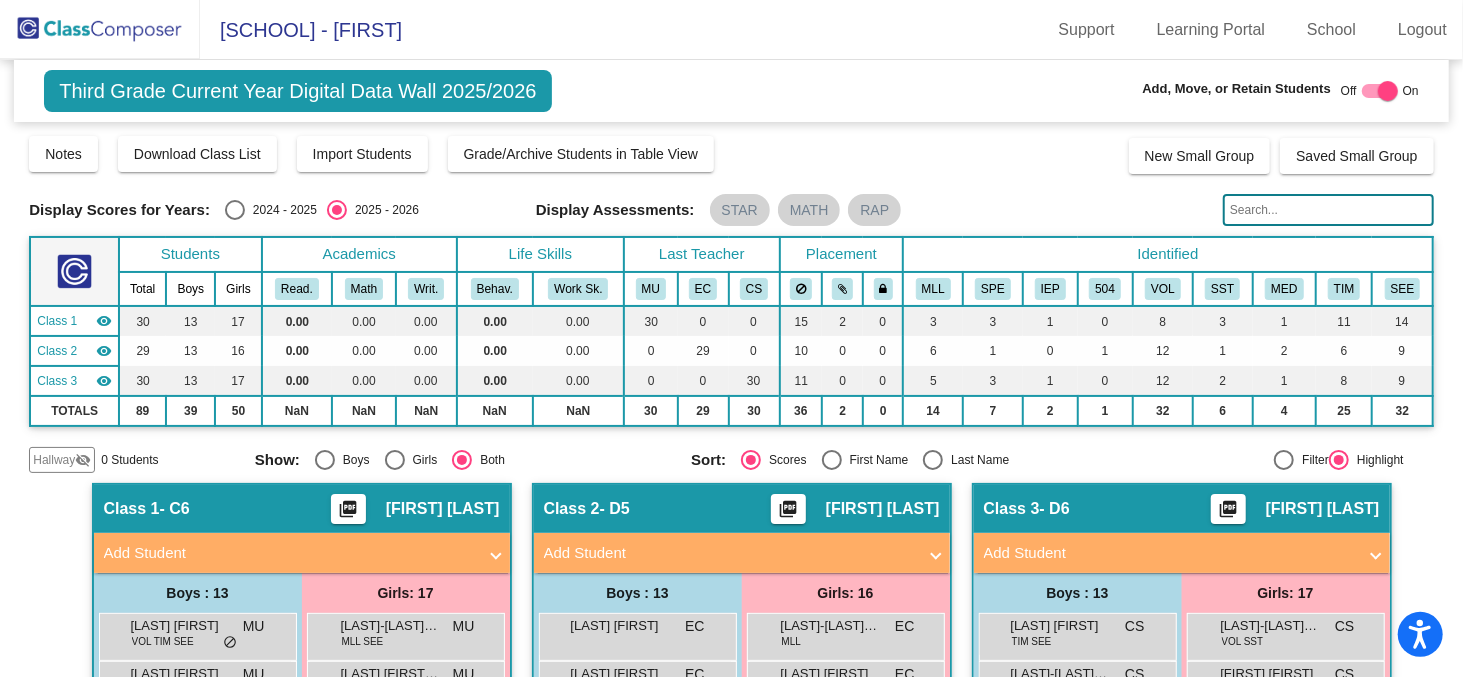 click 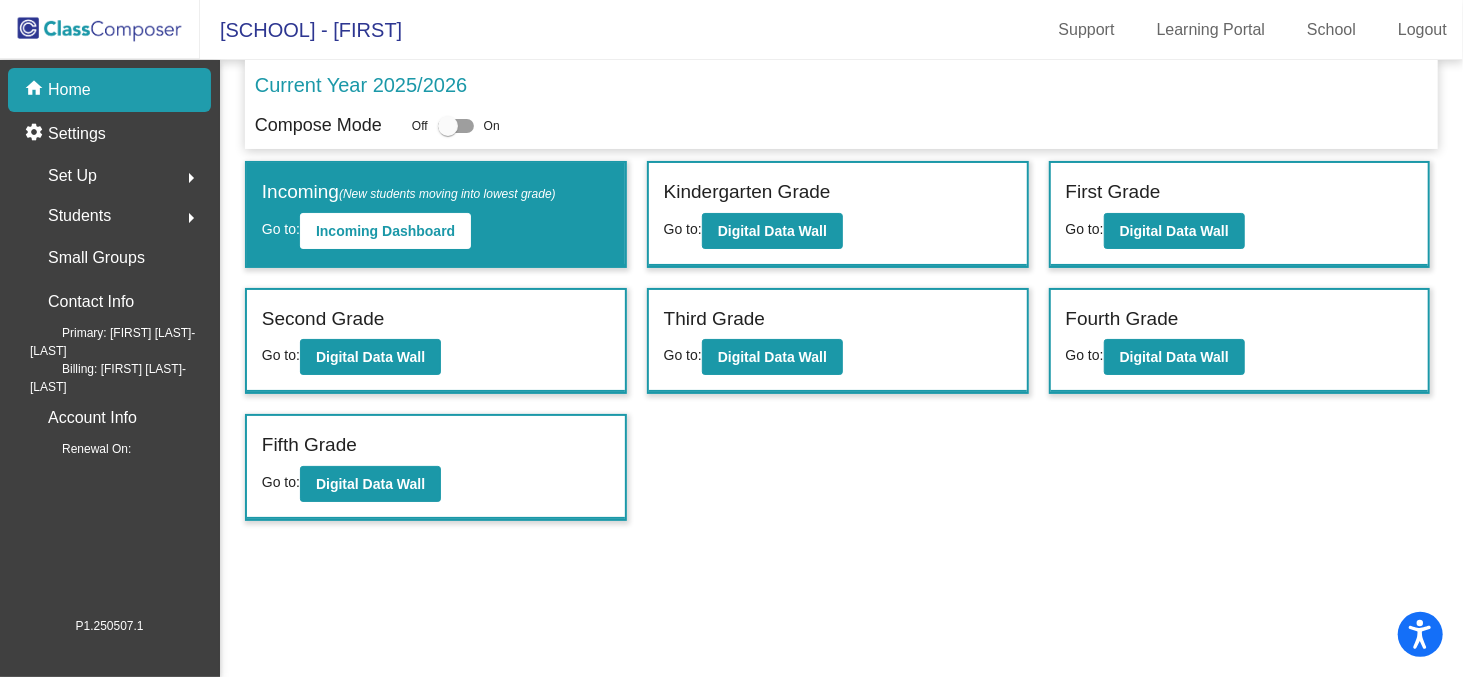 click on "Set Up" 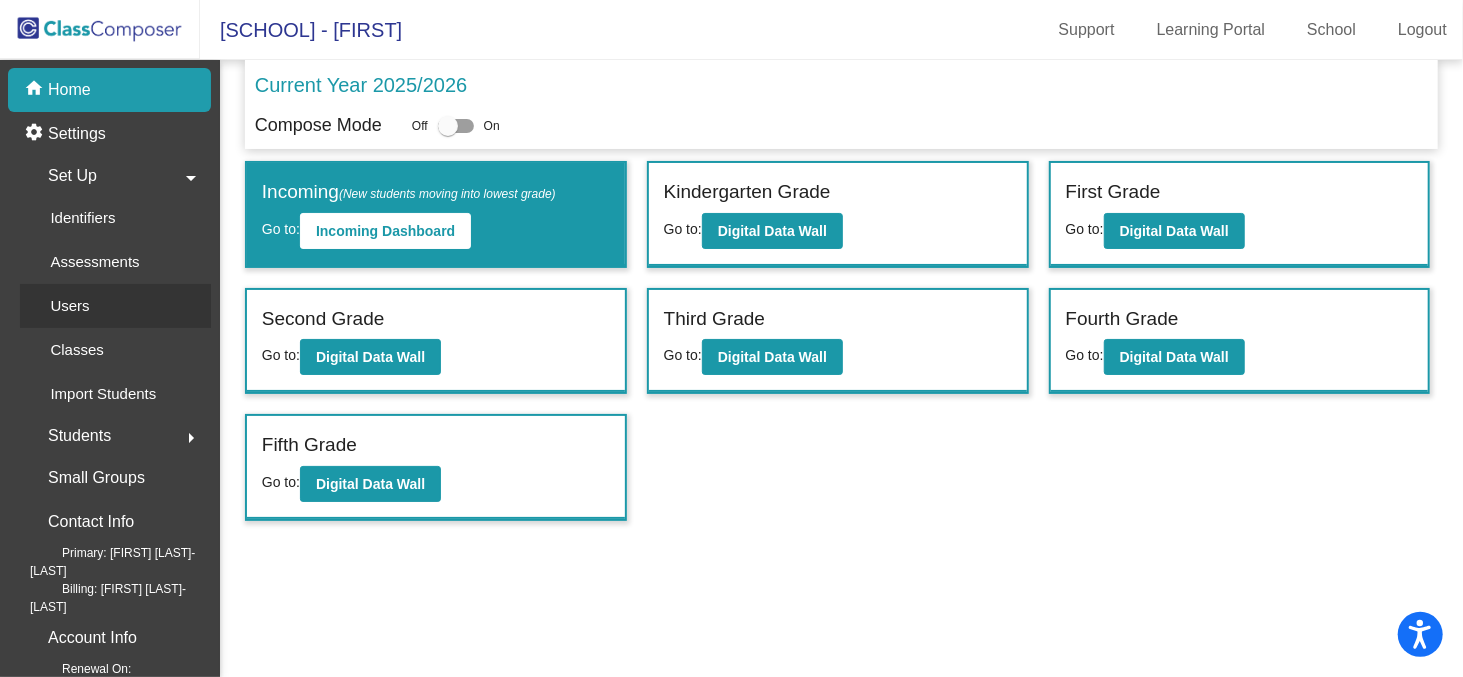click on "Users" 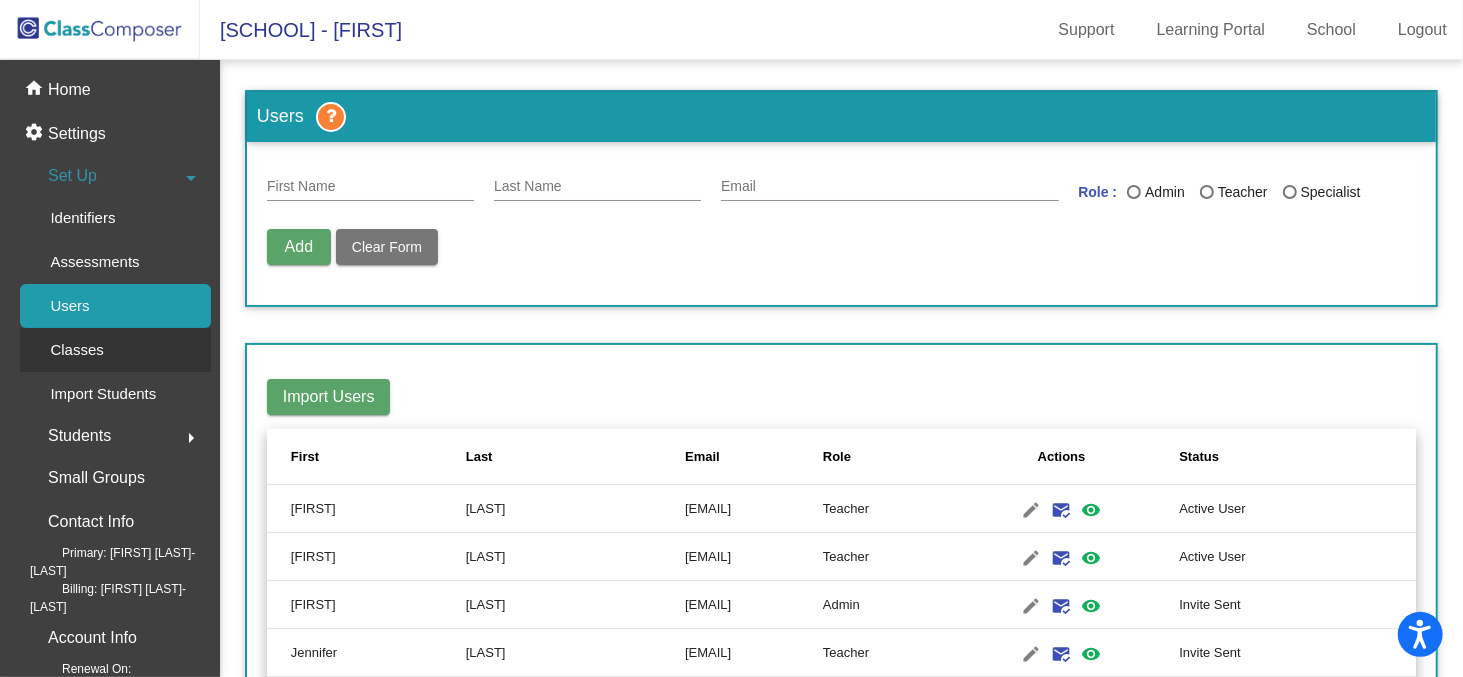 click on "Classes" 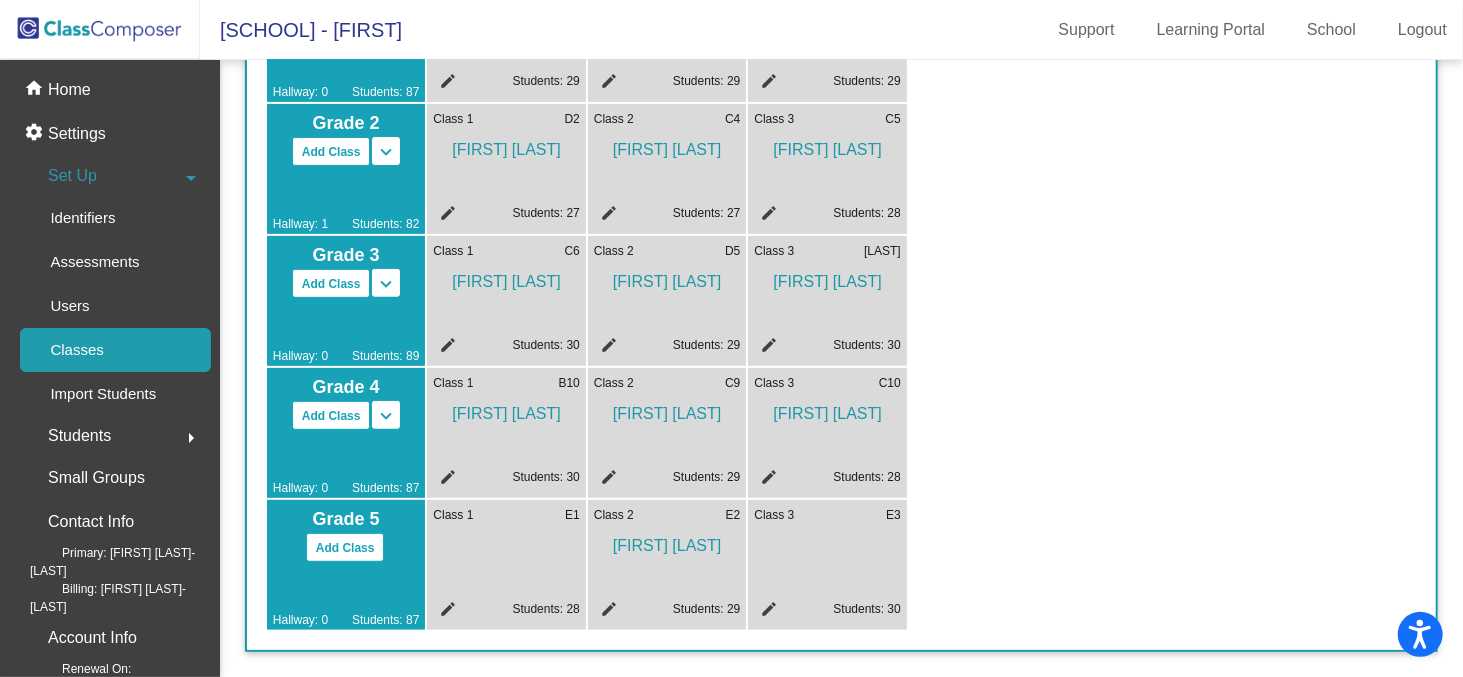 scroll, scrollTop: 300, scrollLeft: 0, axis: vertical 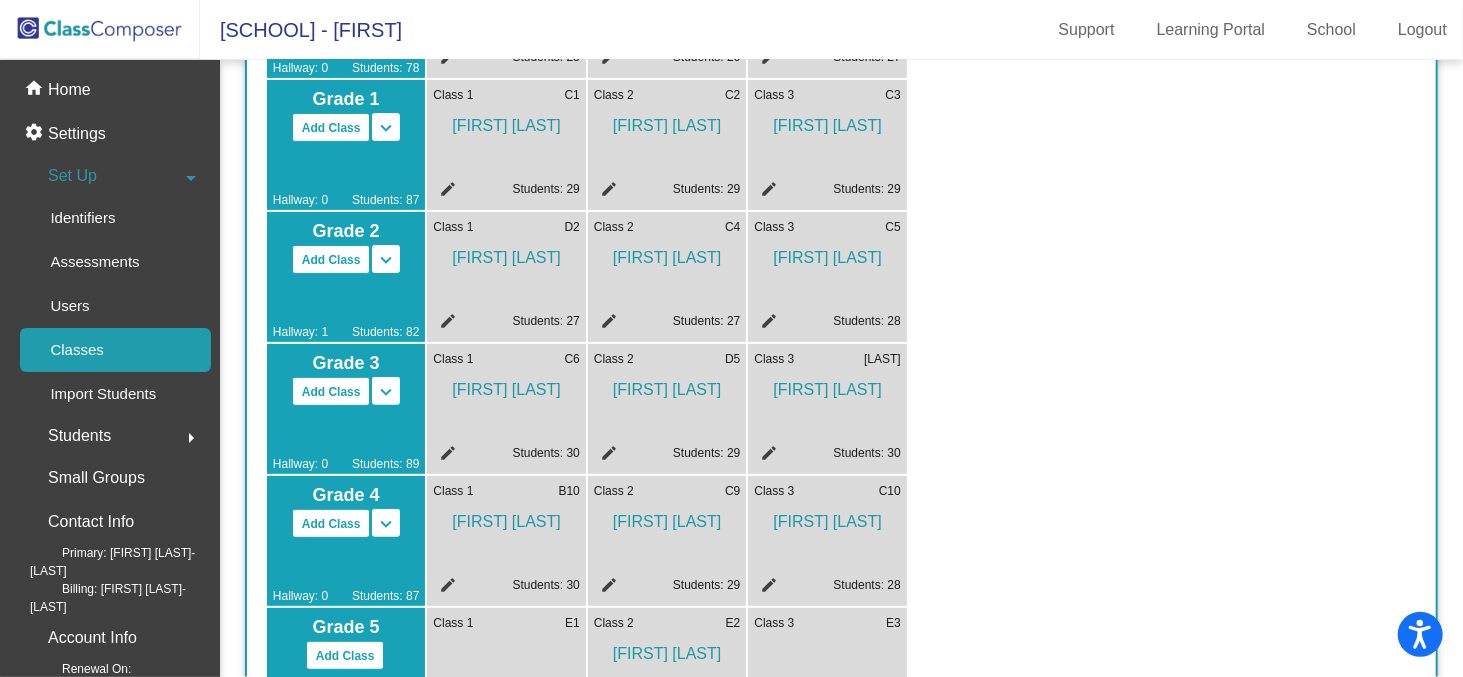 click on "edit" 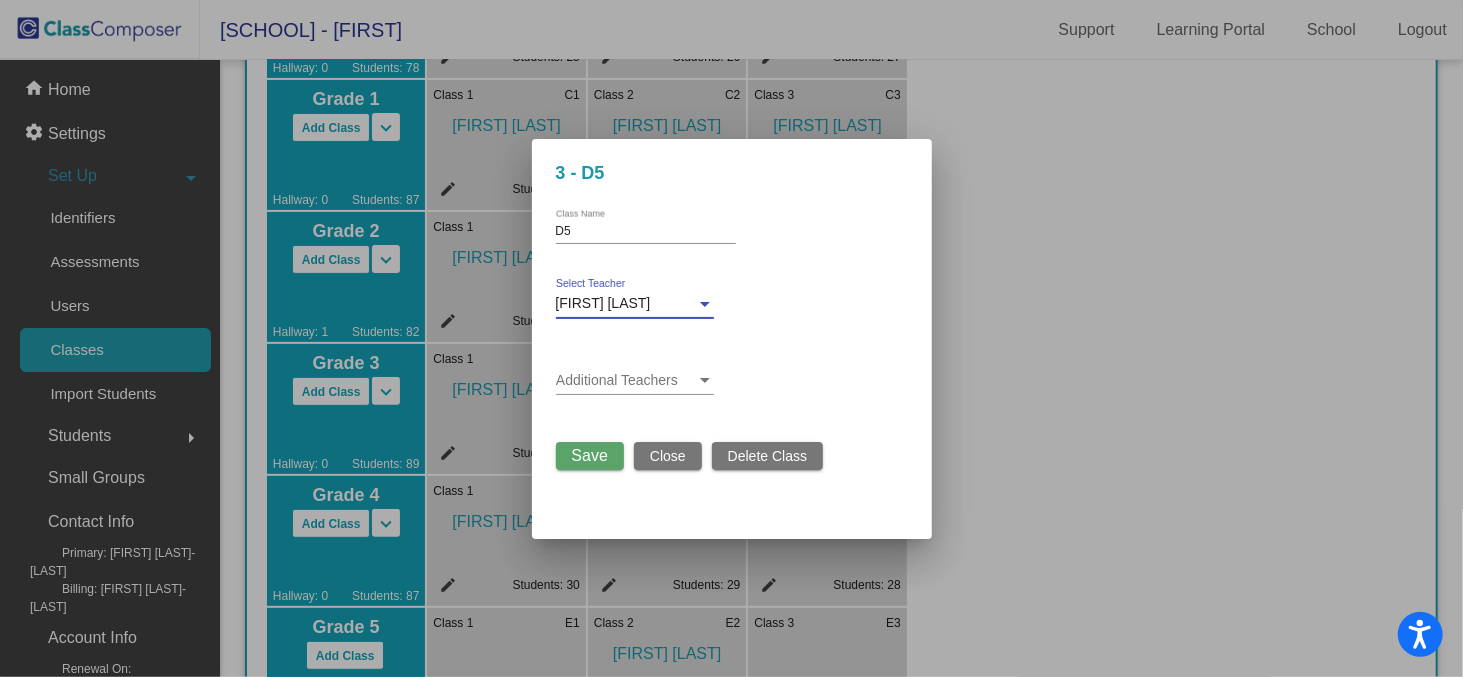 click on "Emma Castro" at bounding box center [626, 304] 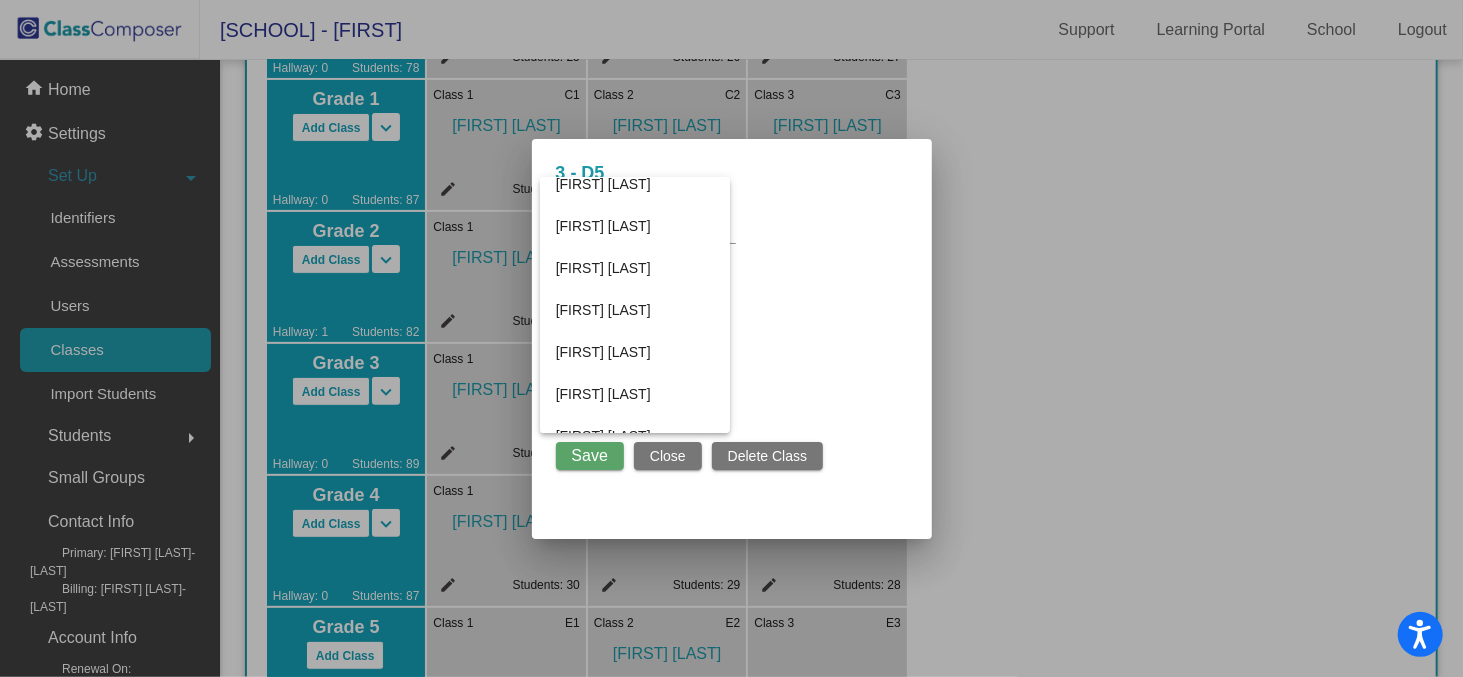 scroll, scrollTop: 444, scrollLeft: 0, axis: vertical 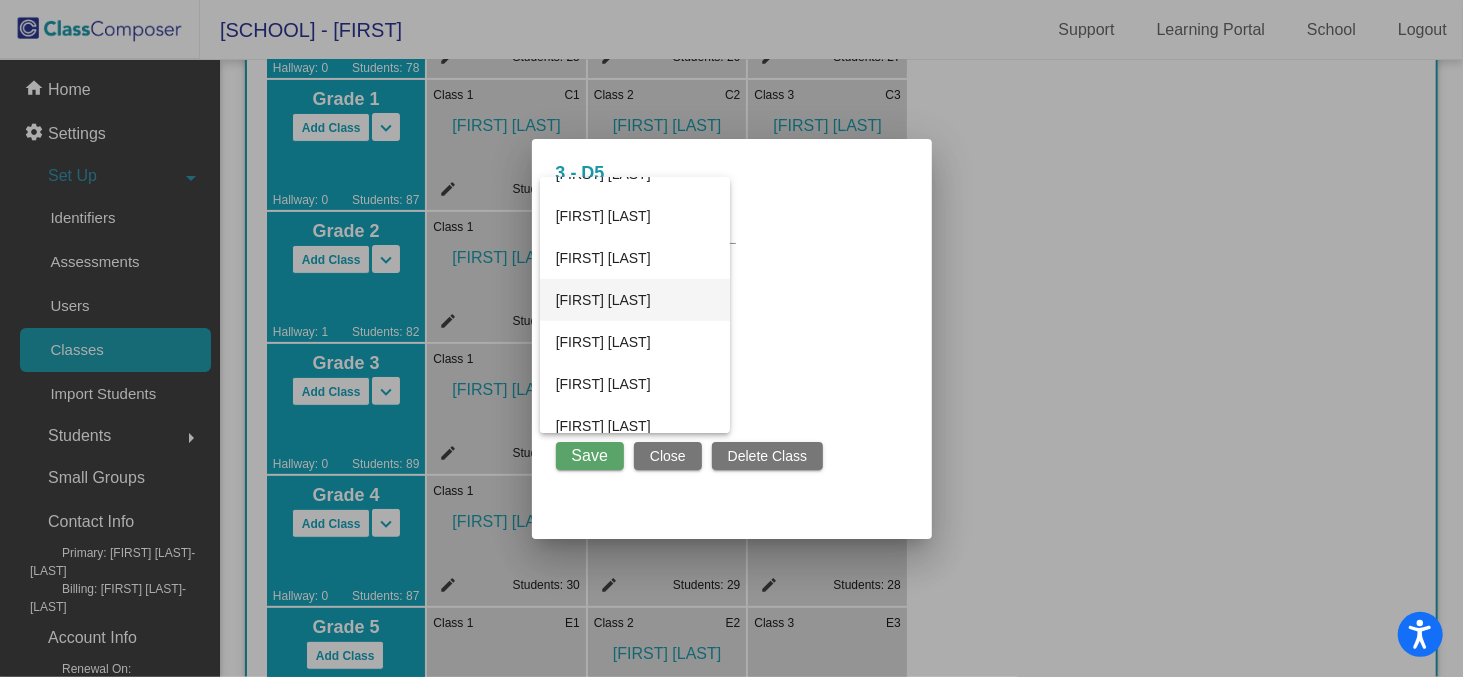 click on "Jessica Lanzafame" at bounding box center (635, 300) 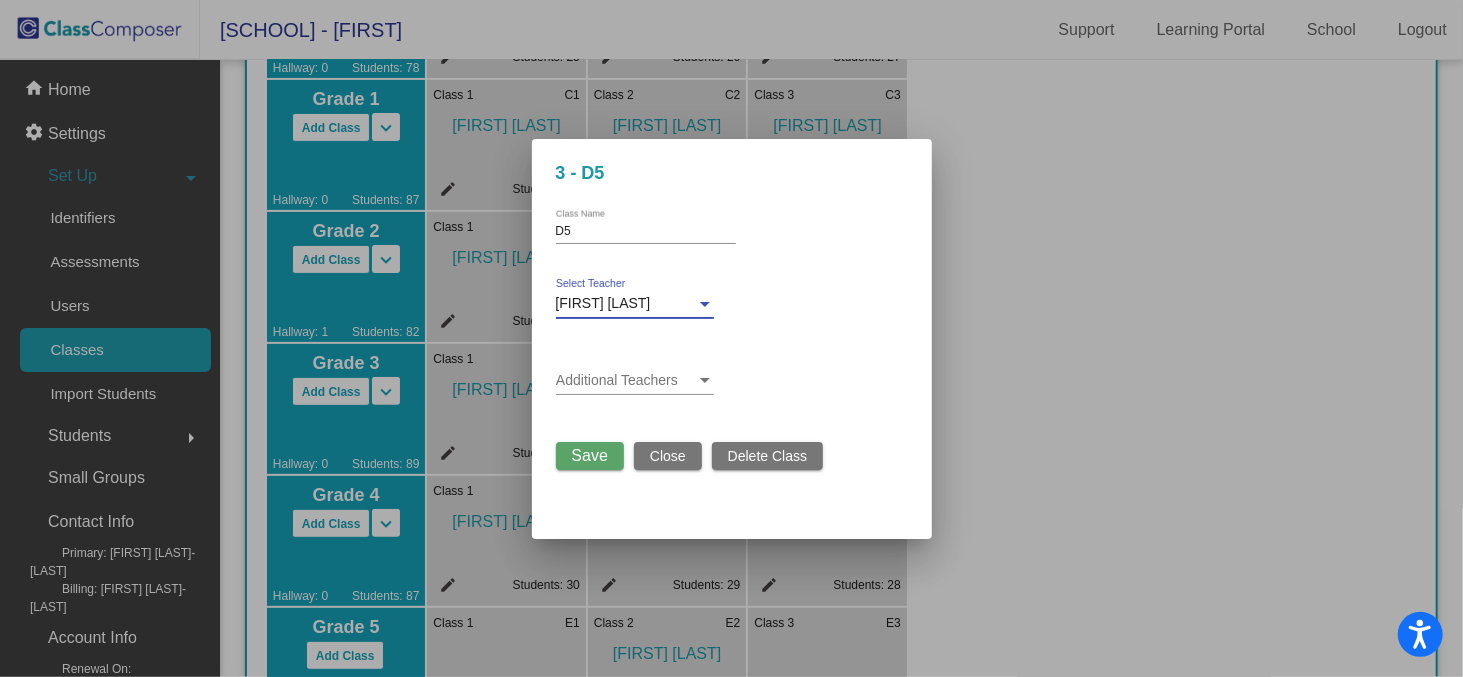 click on "Save" at bounding box center [590, 455] 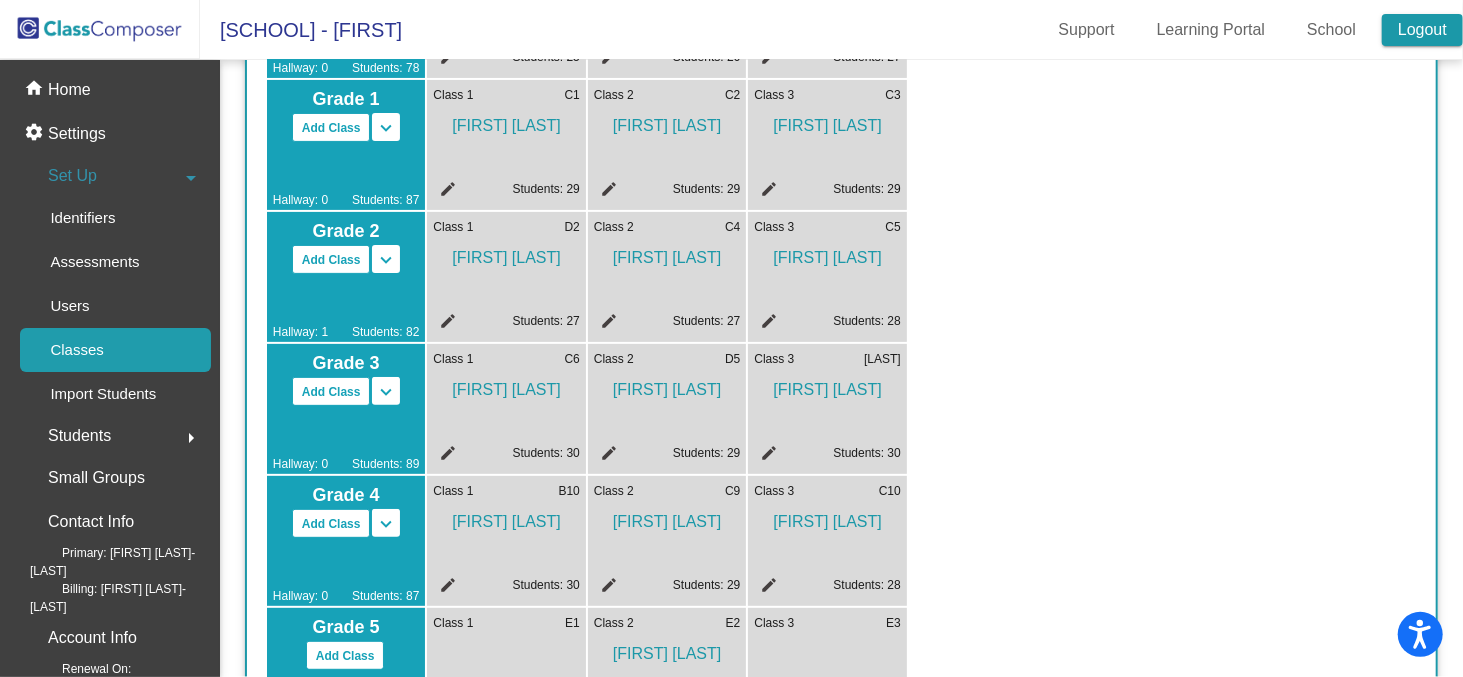 click on "Logout" 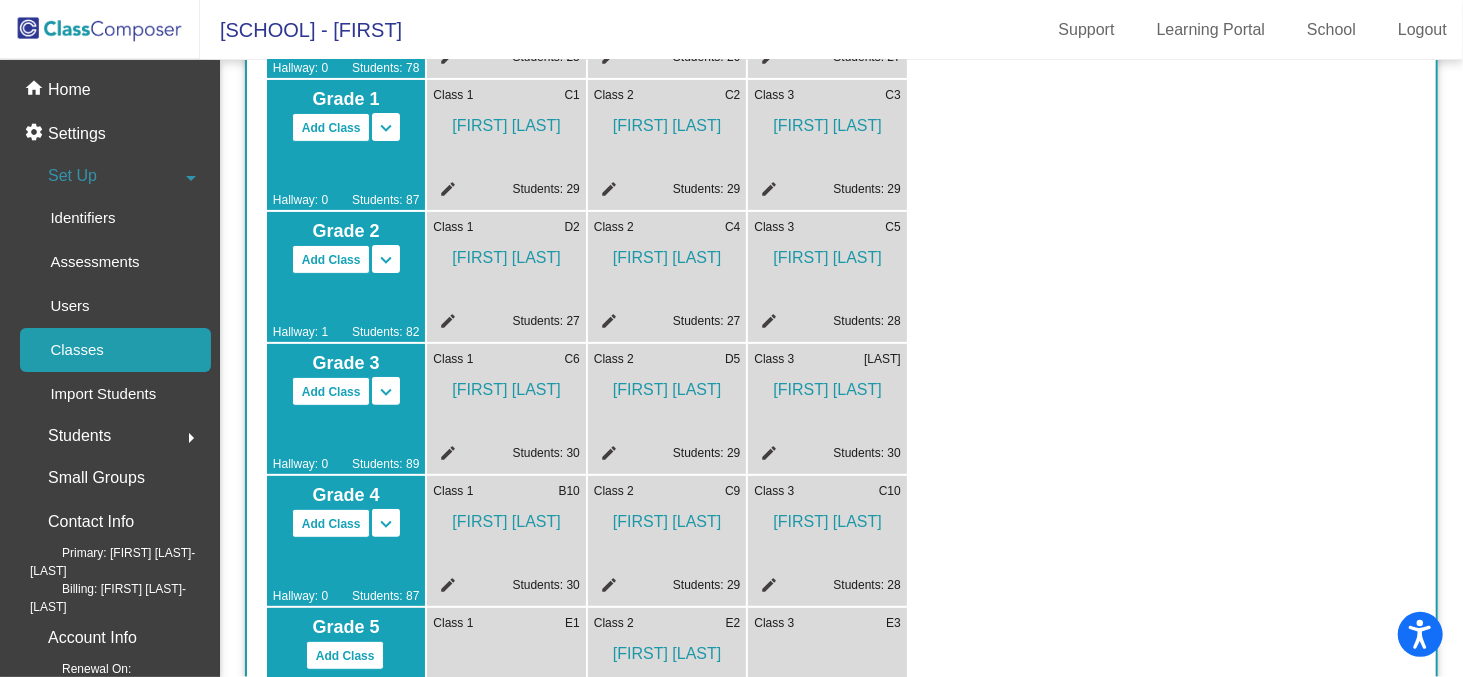 scroll, scrollTop: 0, scrollLeft: 0, axis: both 